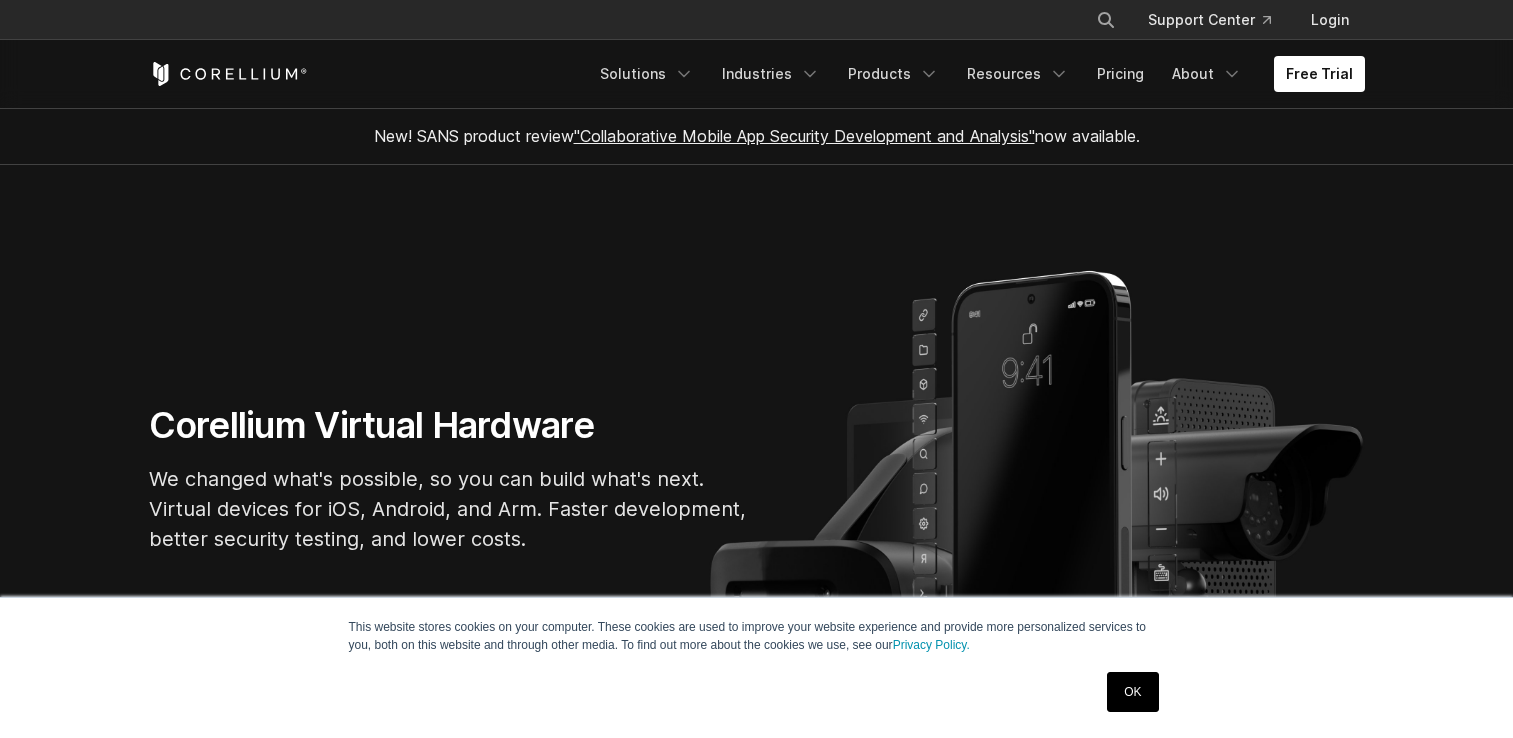 scroll, scrollTop: 166, scrollLeft: 0, axis: vertical 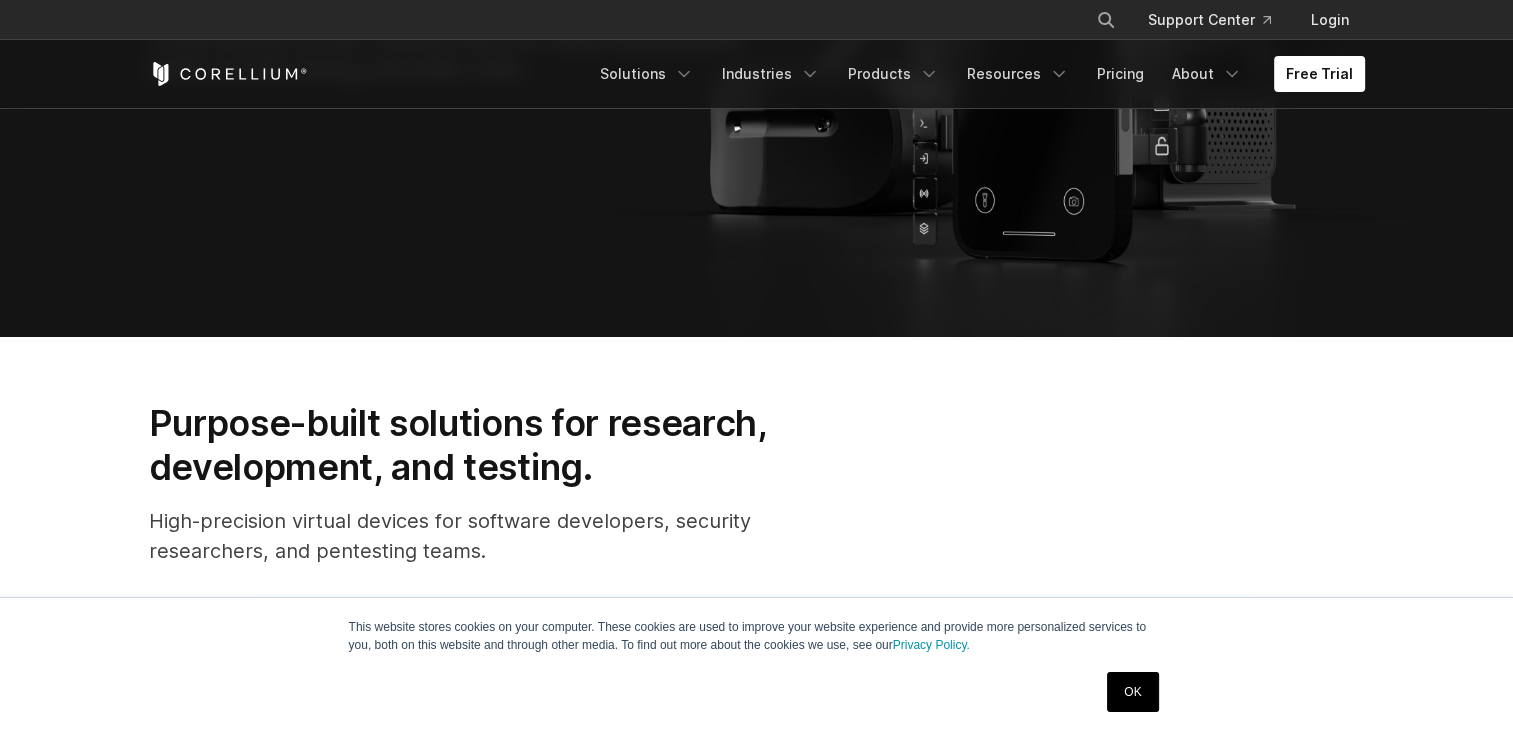 click on "OK" at bounding box center (1132, 692) 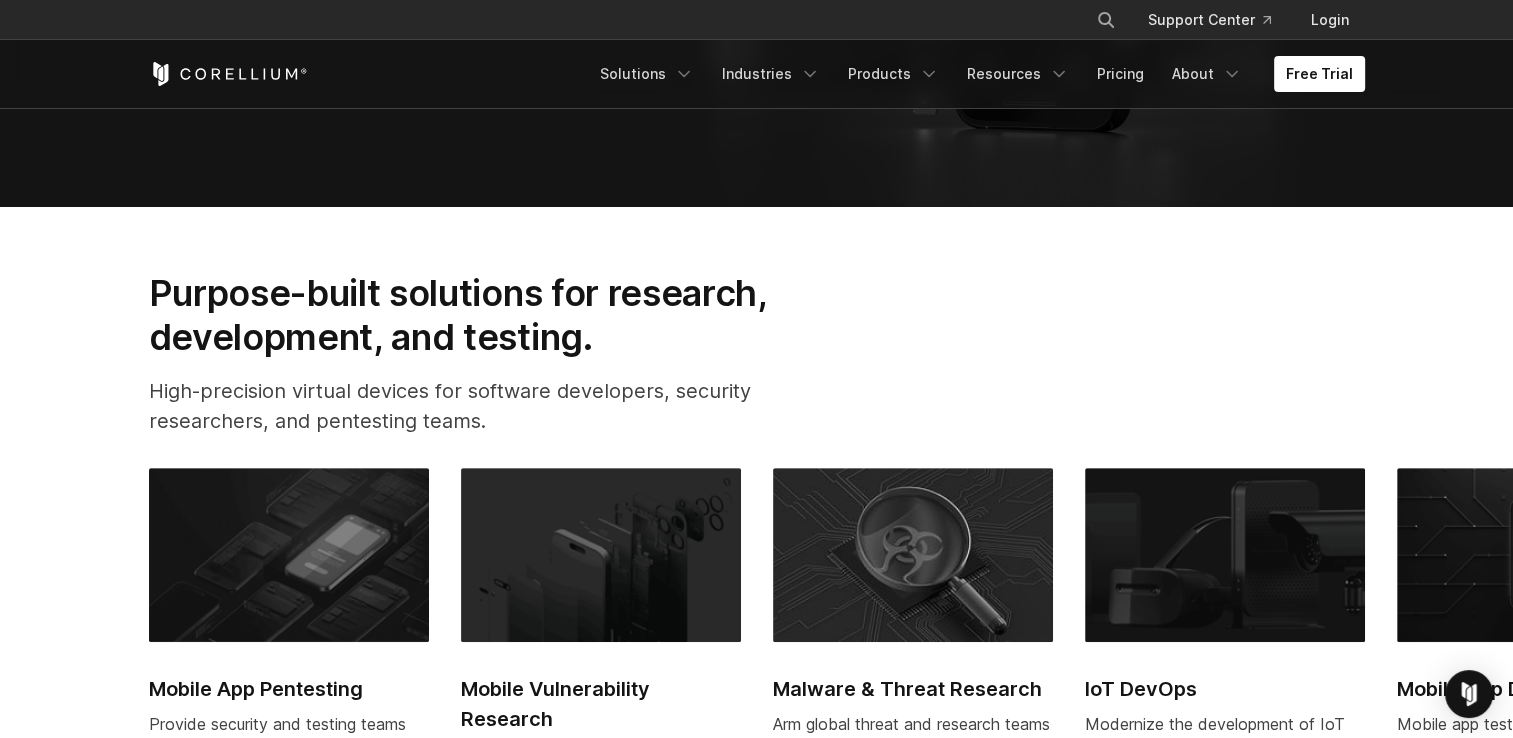 scroll, scrollTop: 602, scrollLeft: 0, axis: vertical 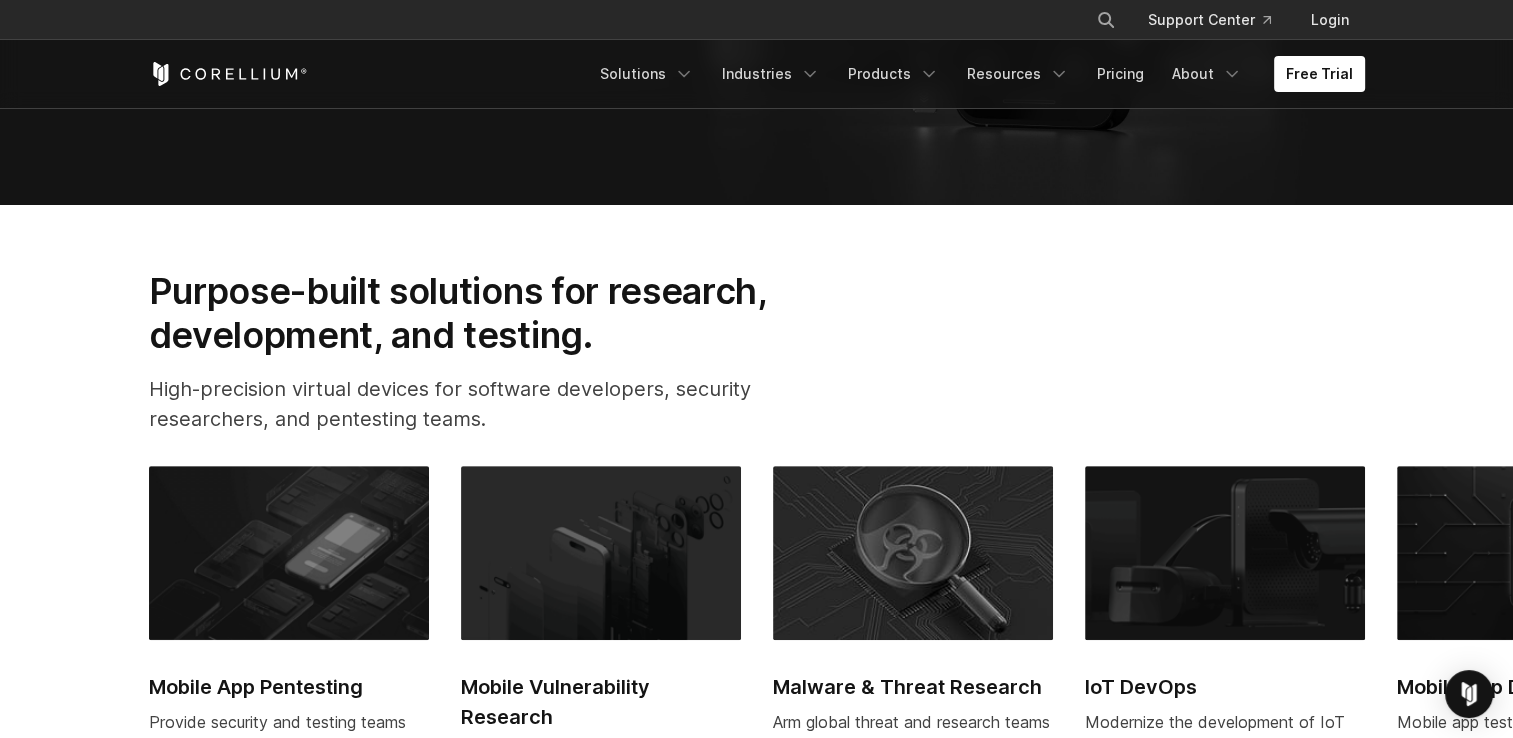 click at bounding box center (289, 553) 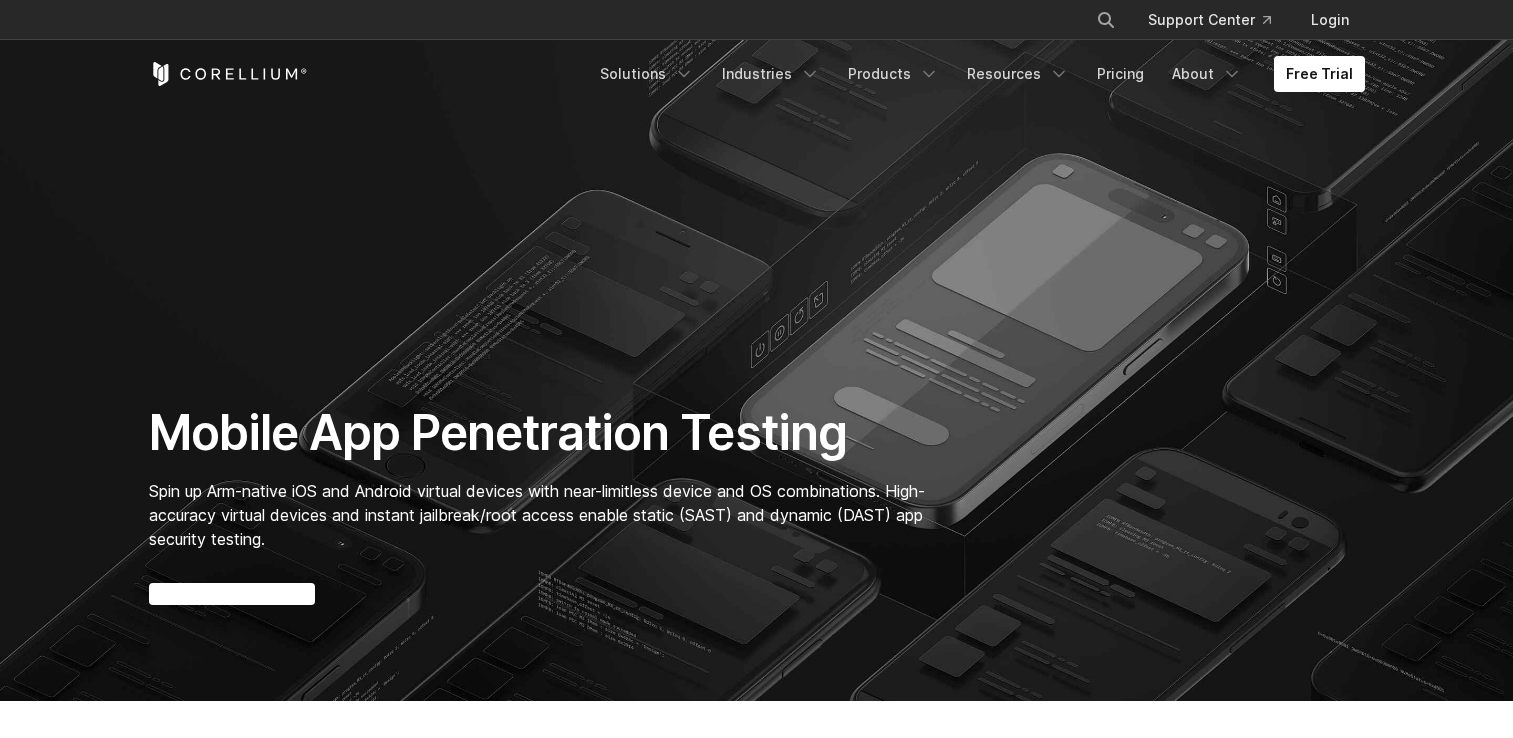 scroll, scrollTop: 0, scrollLeft: 0, axis: both 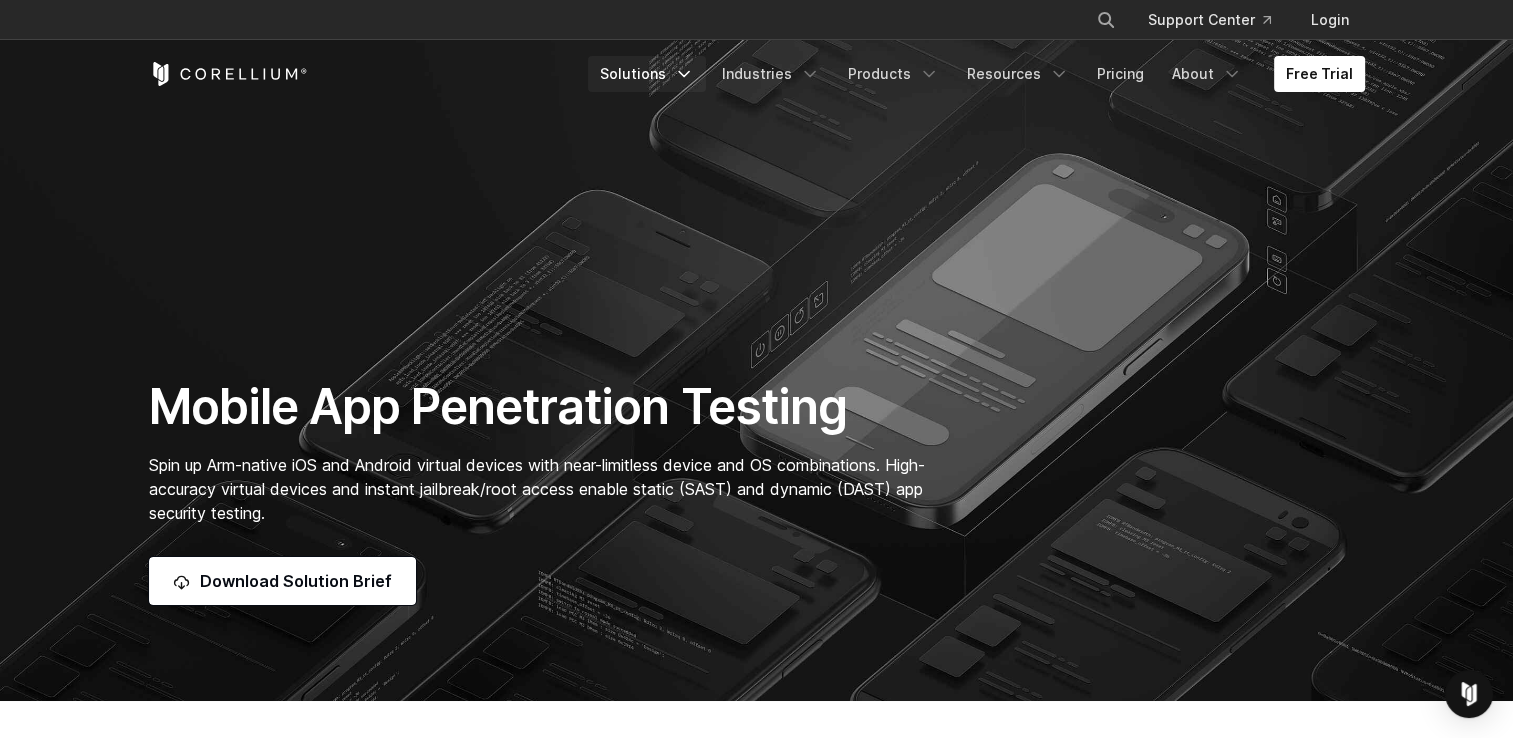 click on "Solutions" at bounding box center (647, 74) 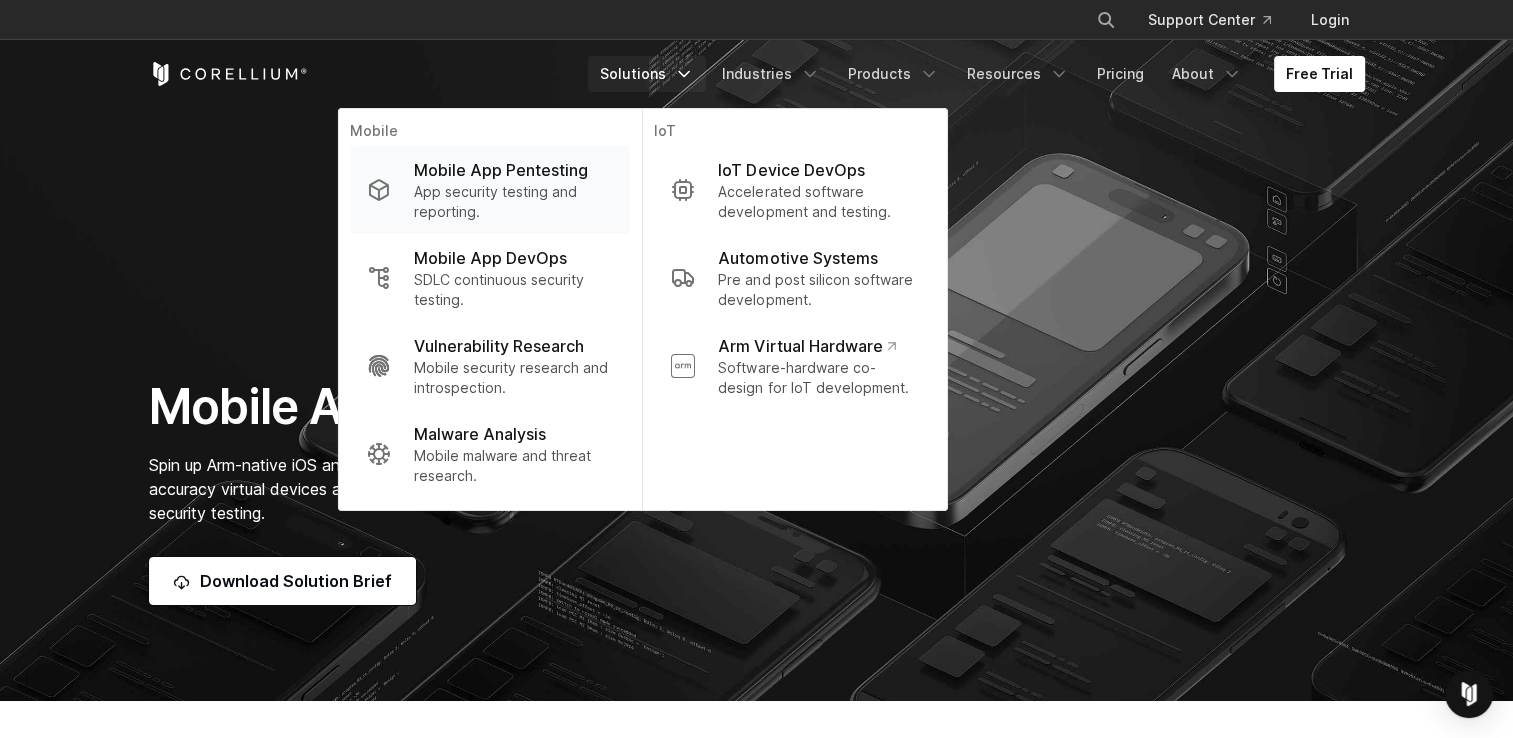 click on "App security testing and reporting." at bounding box center (513, 202) 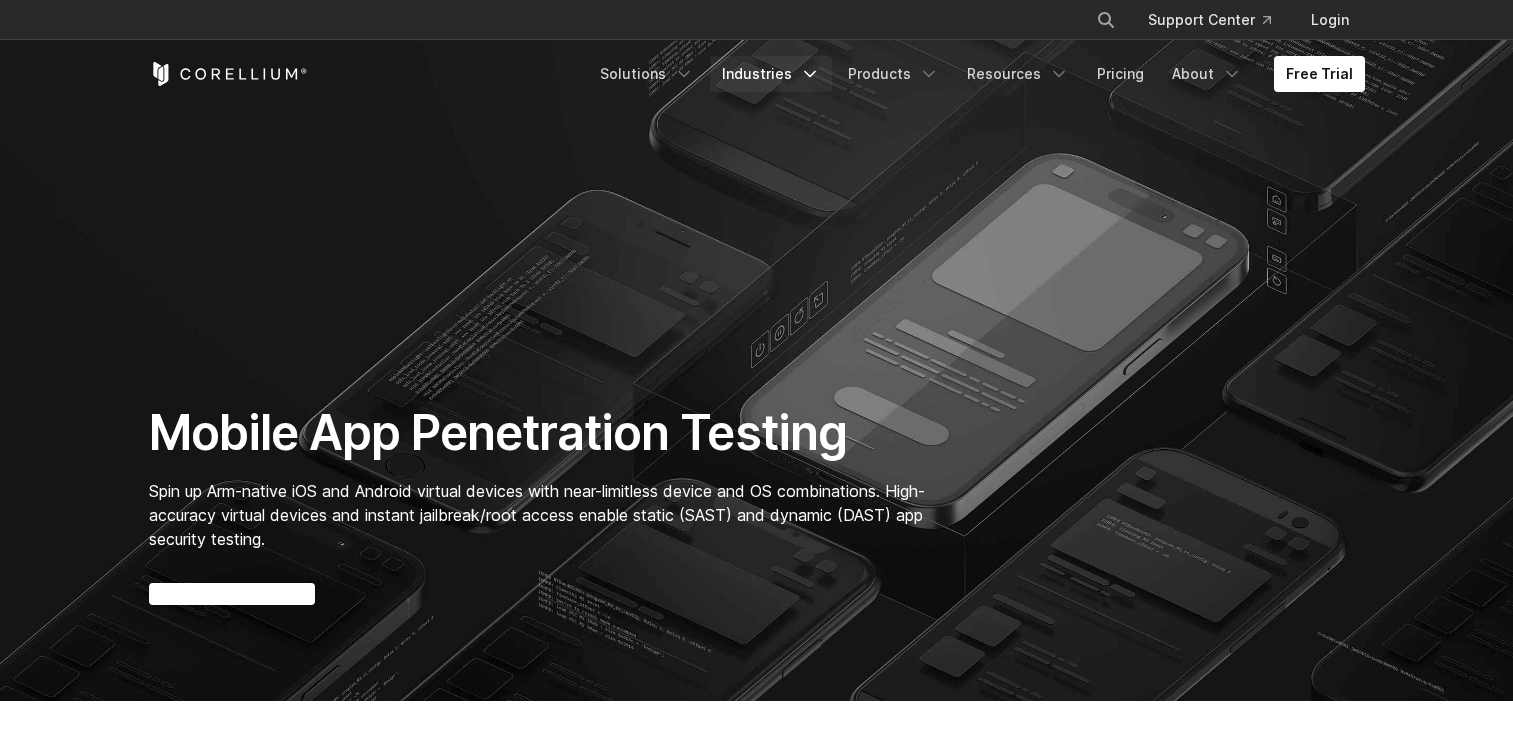 scroll, scrollTop: 0, scrollLeft: 0, axis: both 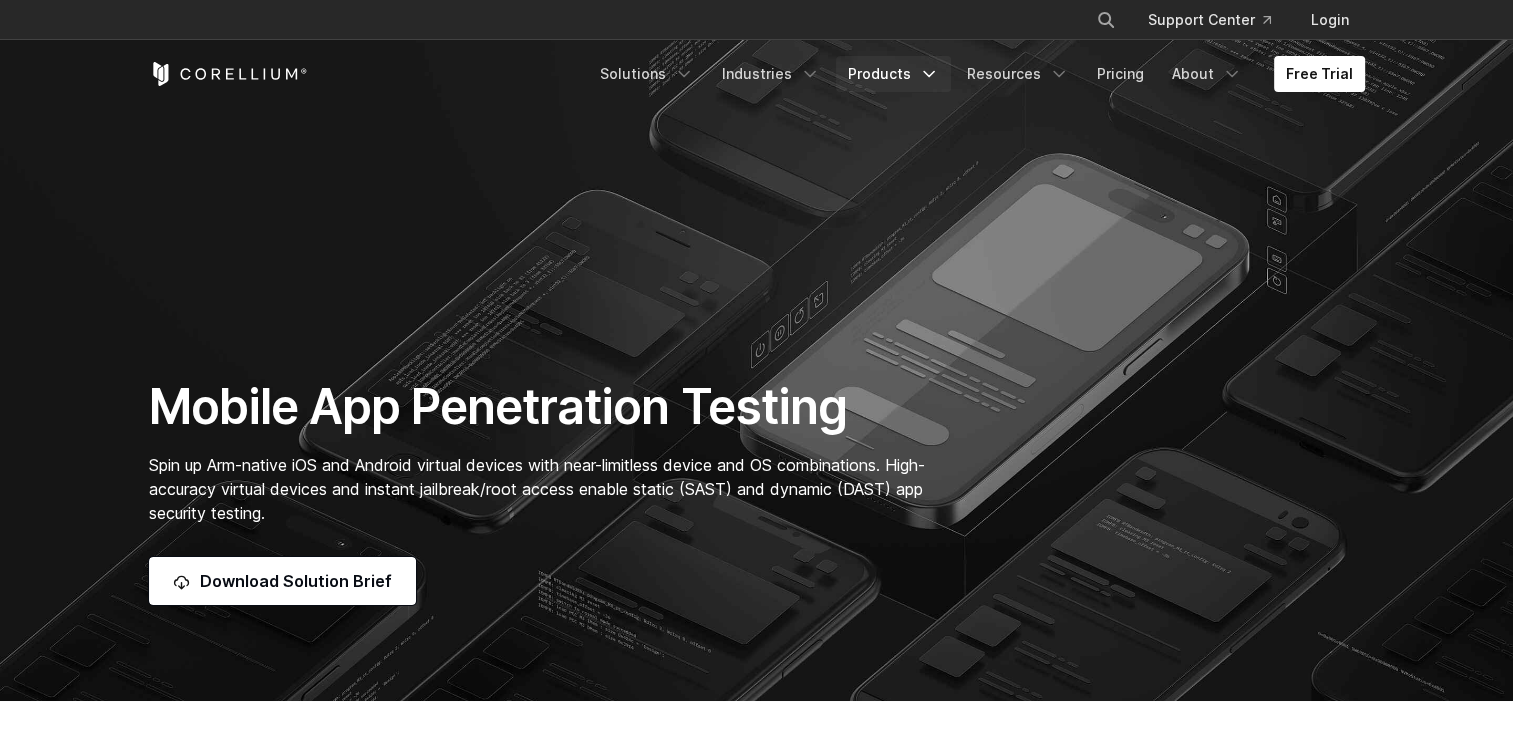 click on "Products" at bounding box center [893, 74] 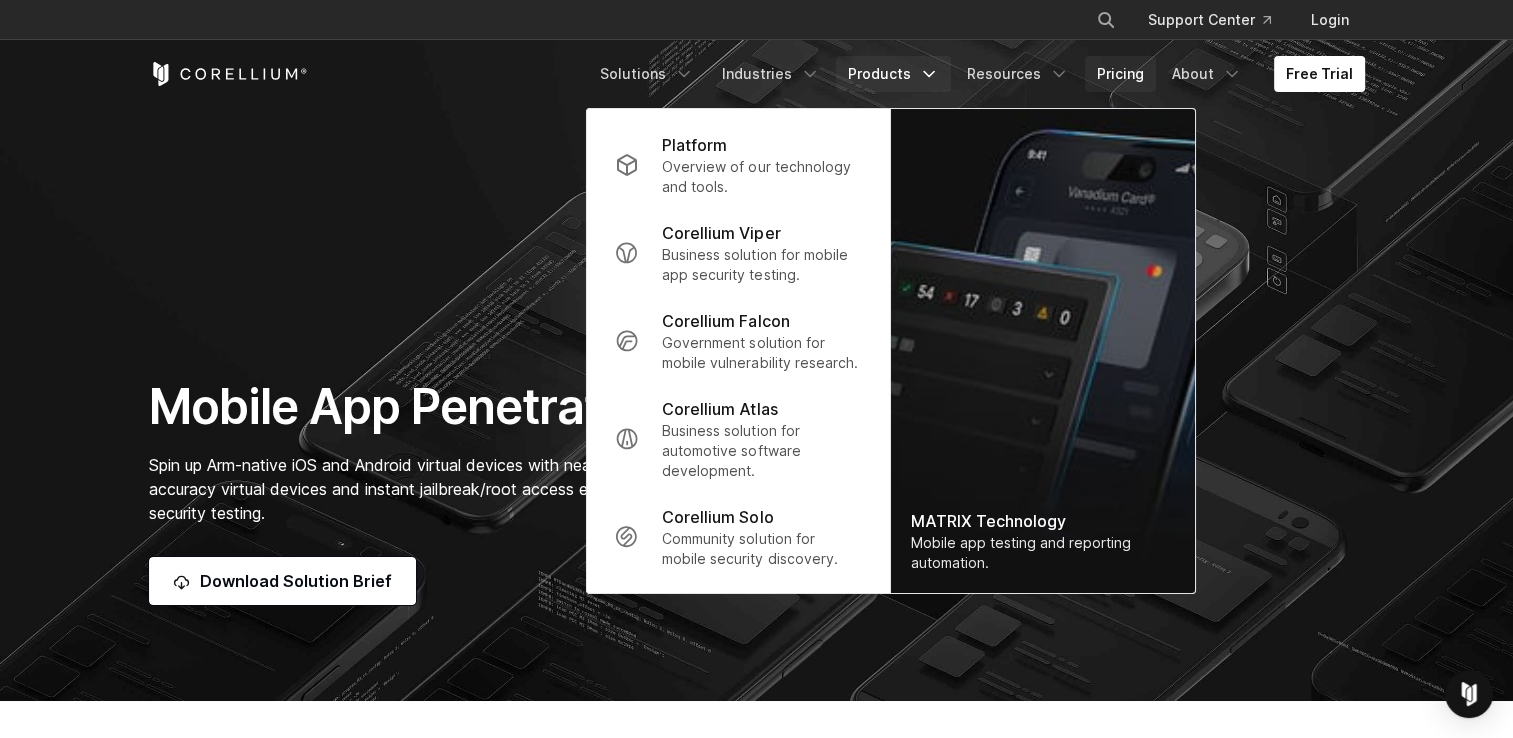 click on "Pricing" at bounding box center (1120, 74) 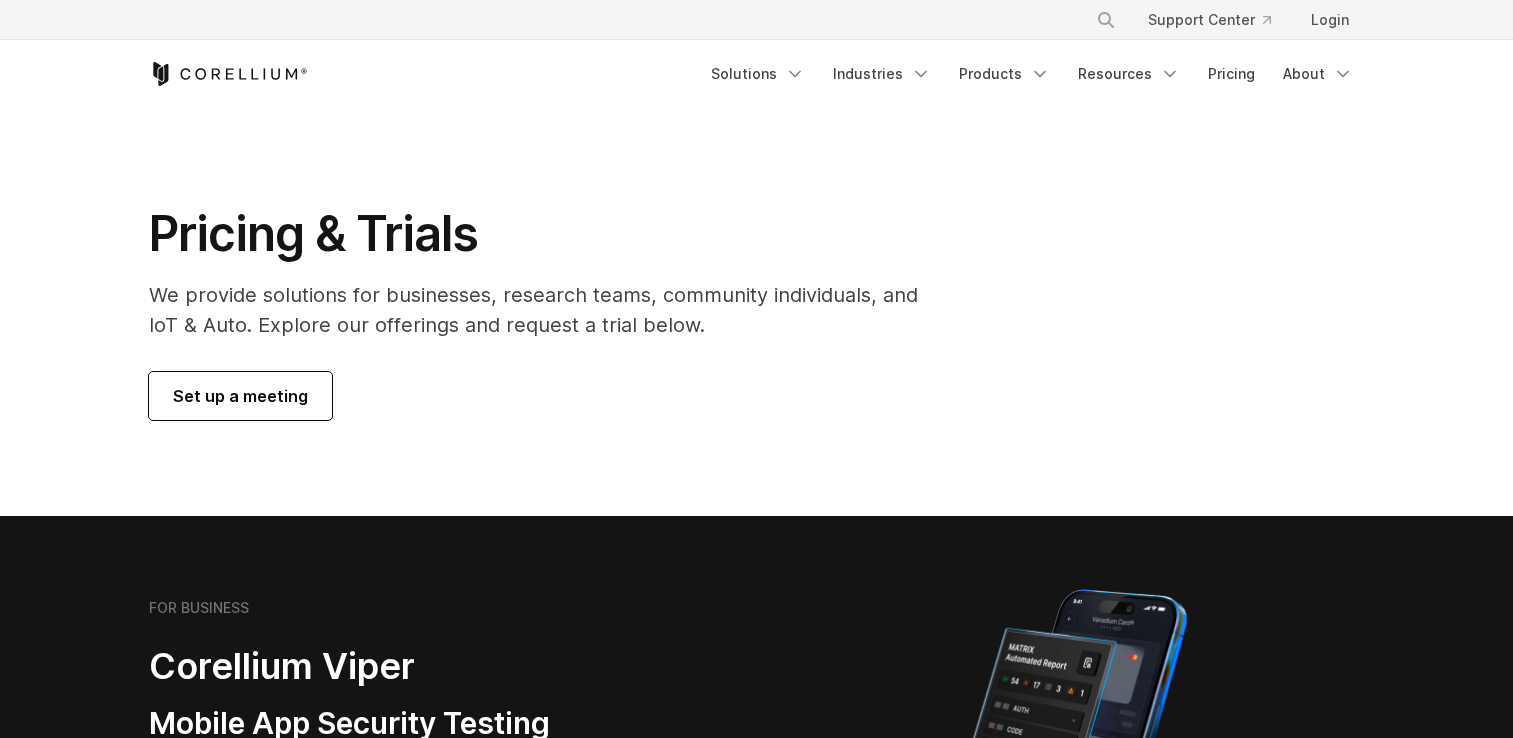 scroll, scrollTop: 0, scrollLeft: 0, axis: both 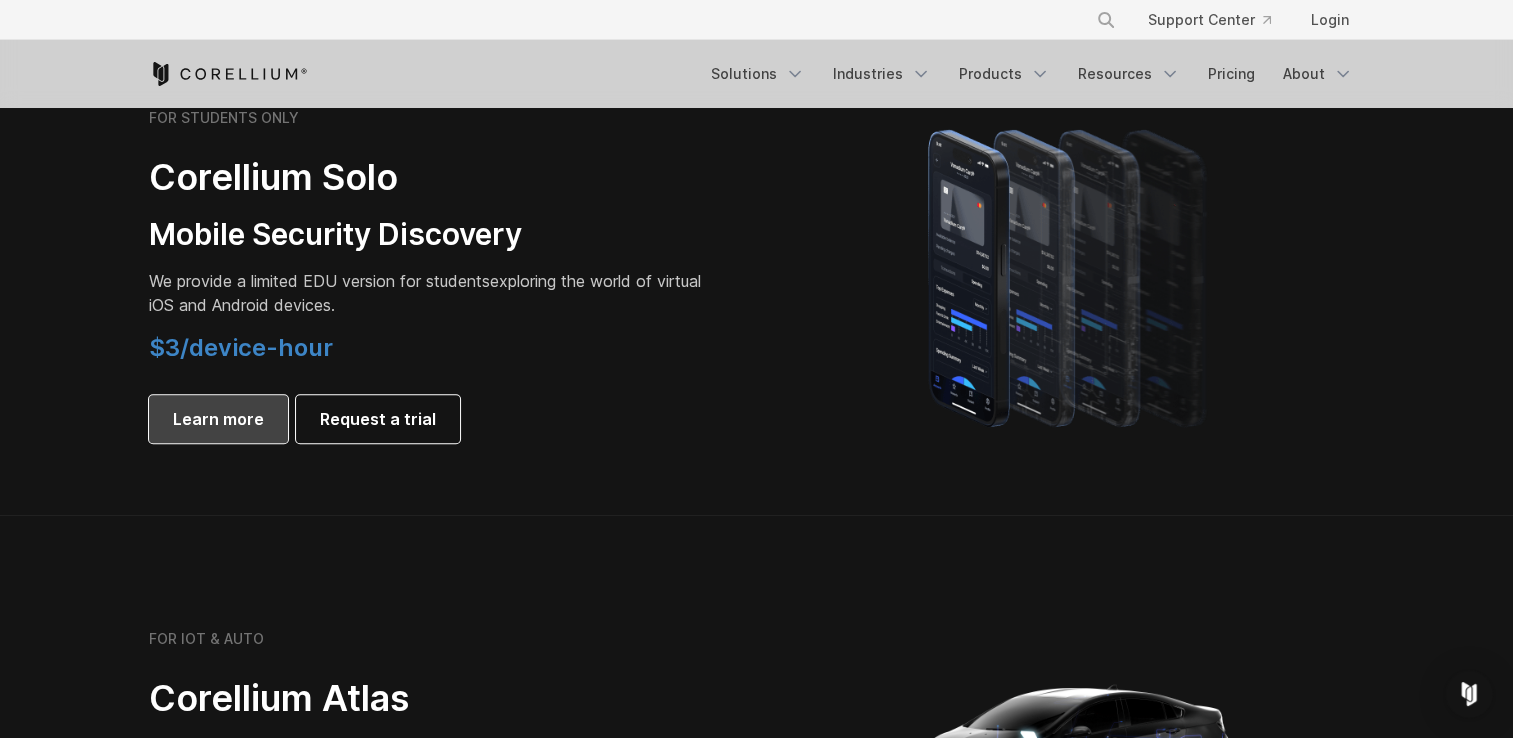 click on "Learn more" at bounding box center (218, 419) 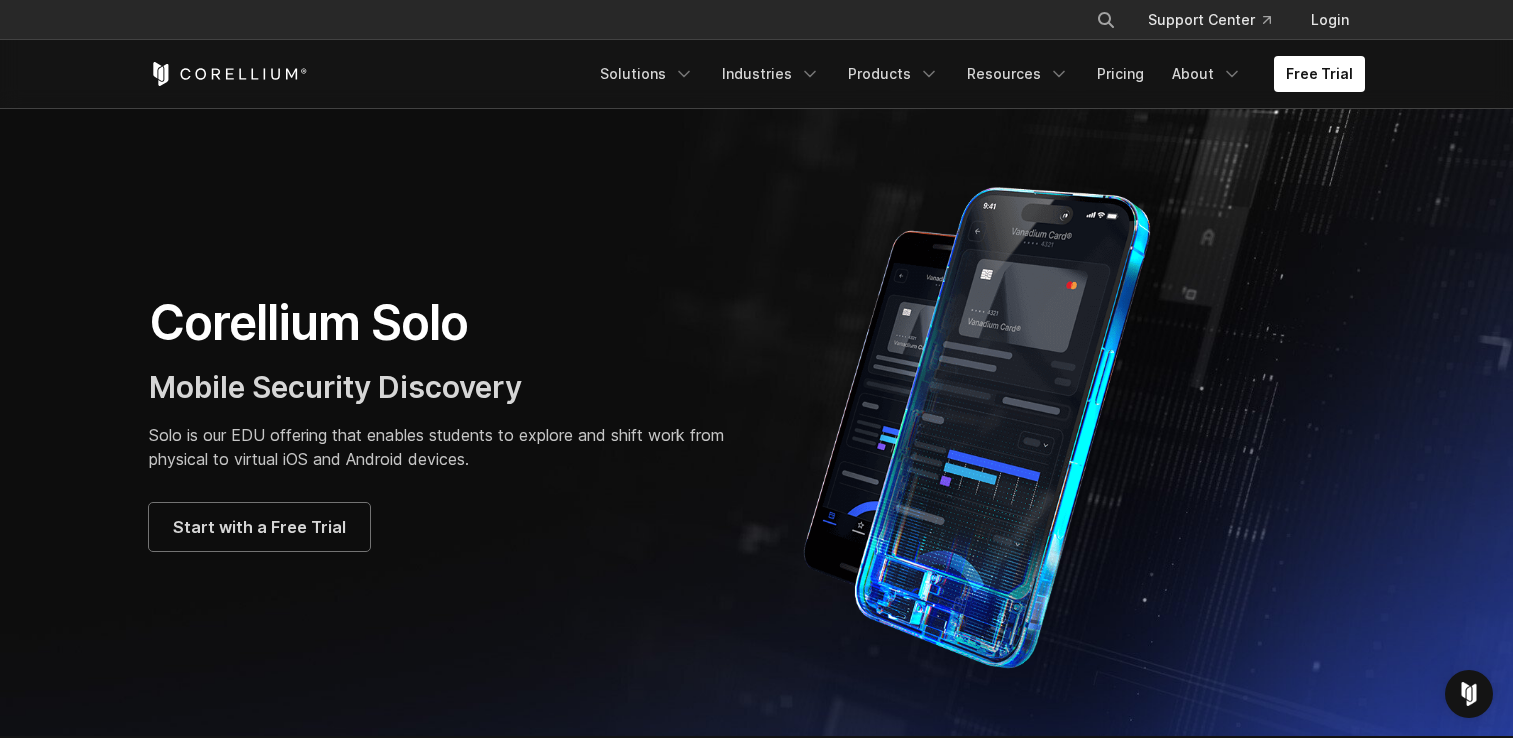 scroll, scrollTop: 496, scrollLeft: 0, axis: vertical 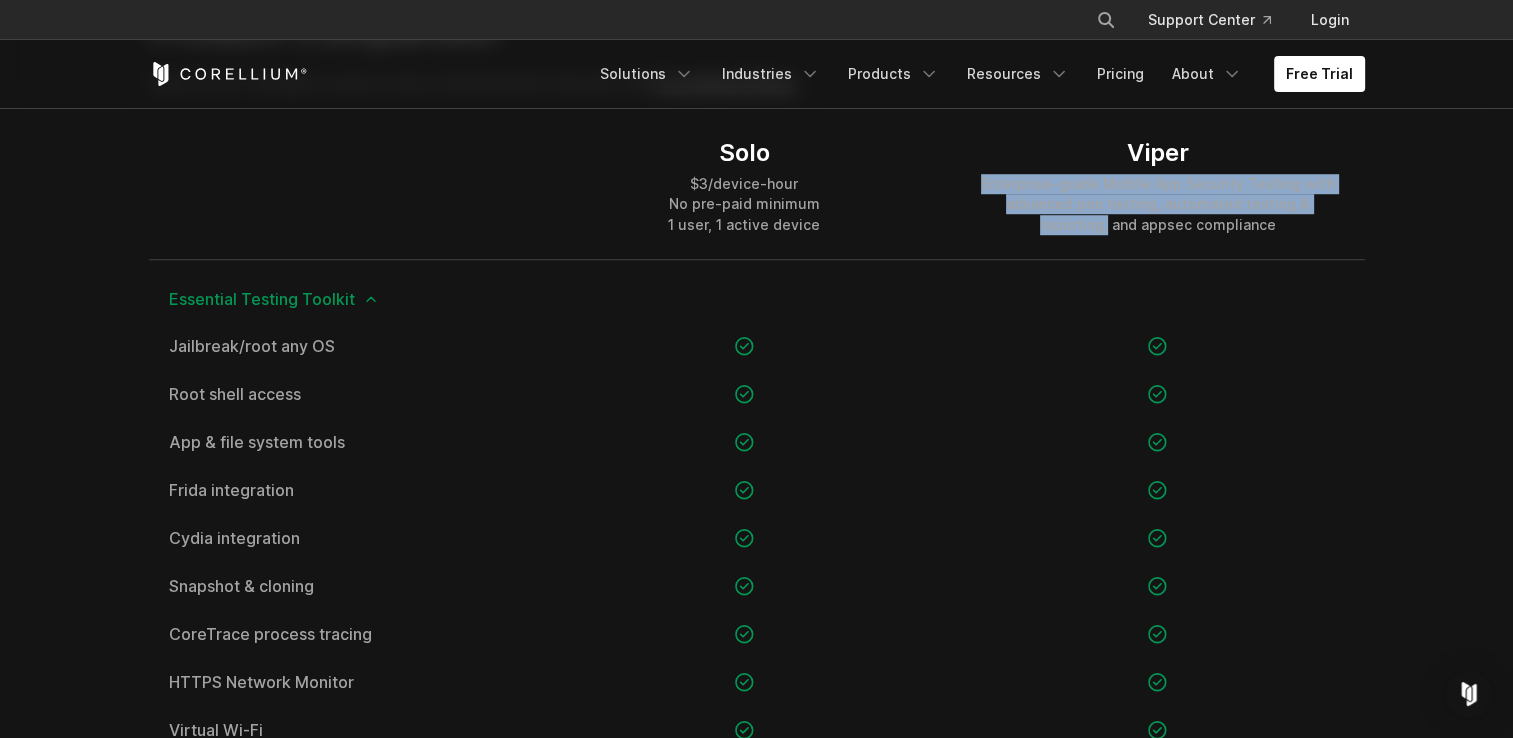 drag, startPoint x: 978, startPoint y: 174, endPoint x: 1342, endPoint y: 199, distance: 364.8575 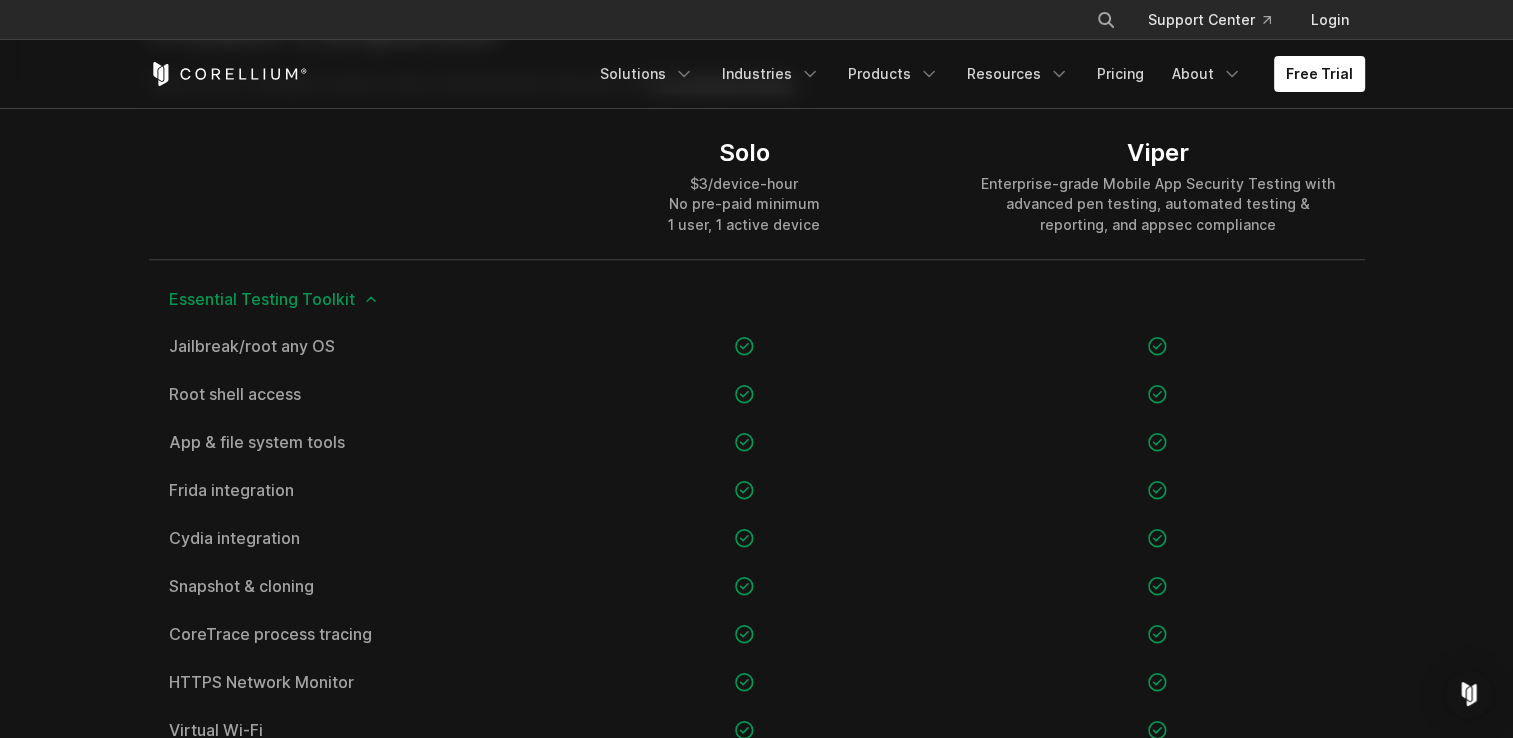 drag, startPoint x: 1342, startPoint y: 199, endPoint x: 1192, endPoint y: 233, distance: 153.80507 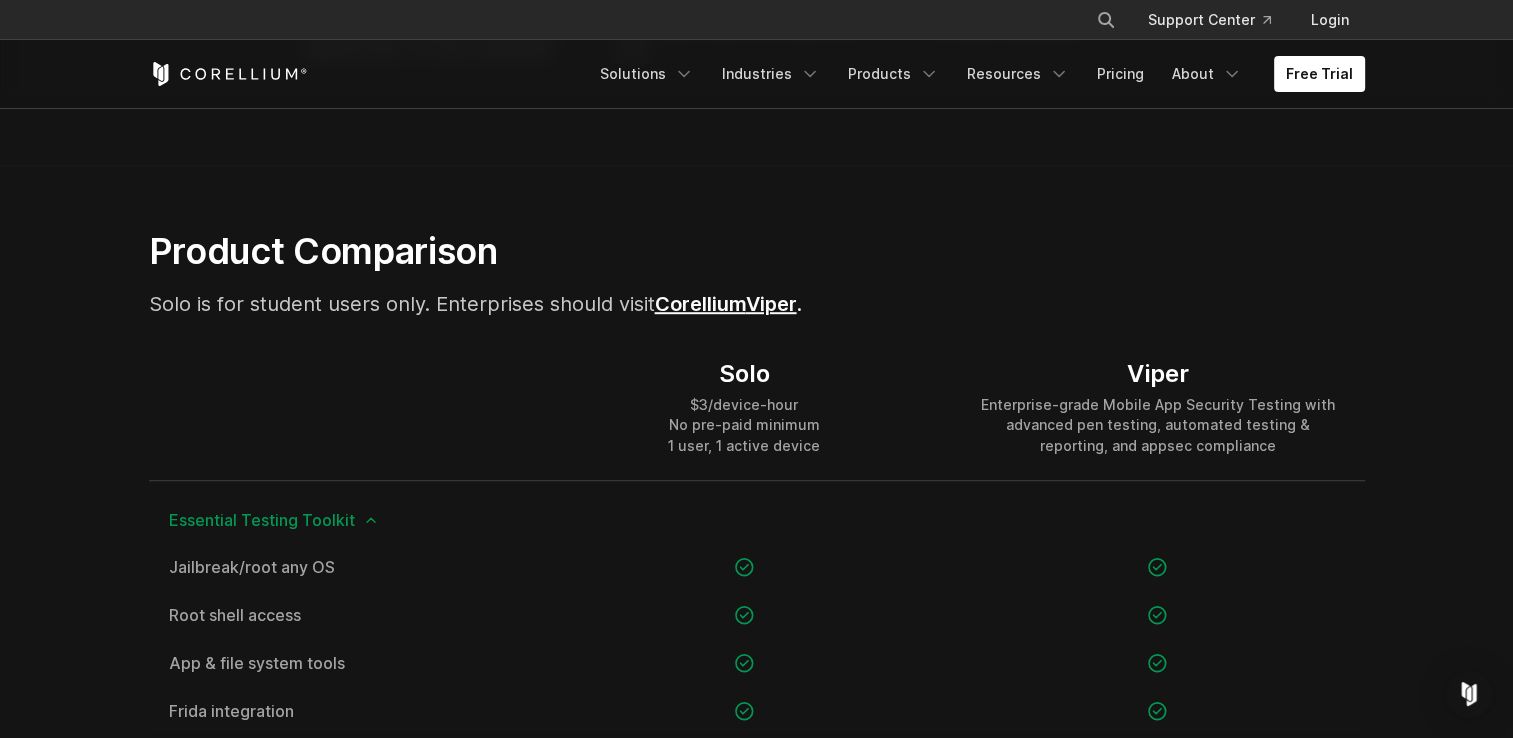 scroll, scrollTop: 1135, scrollLeft: 0, axis: vertical 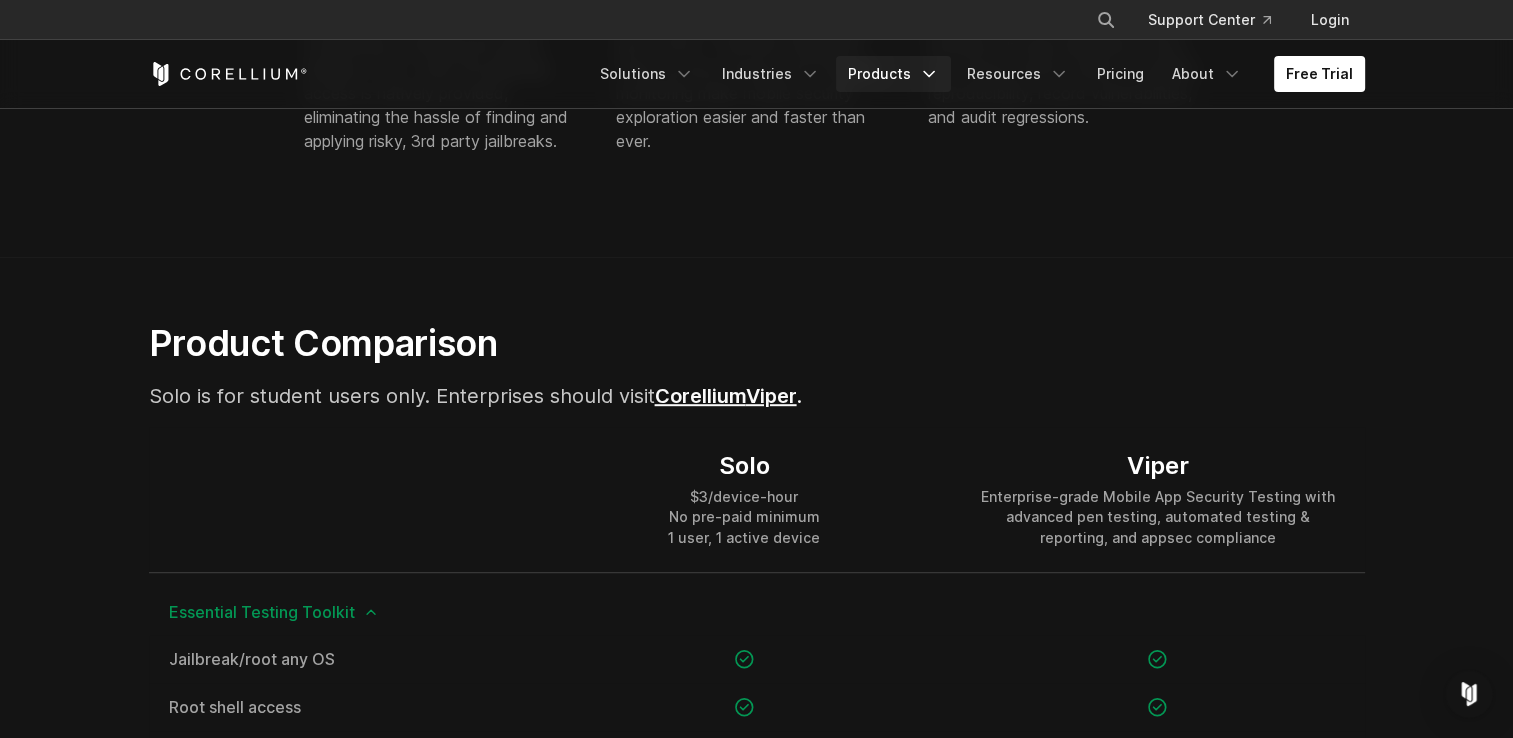 click on "Products" at bounding box center [893, 74] 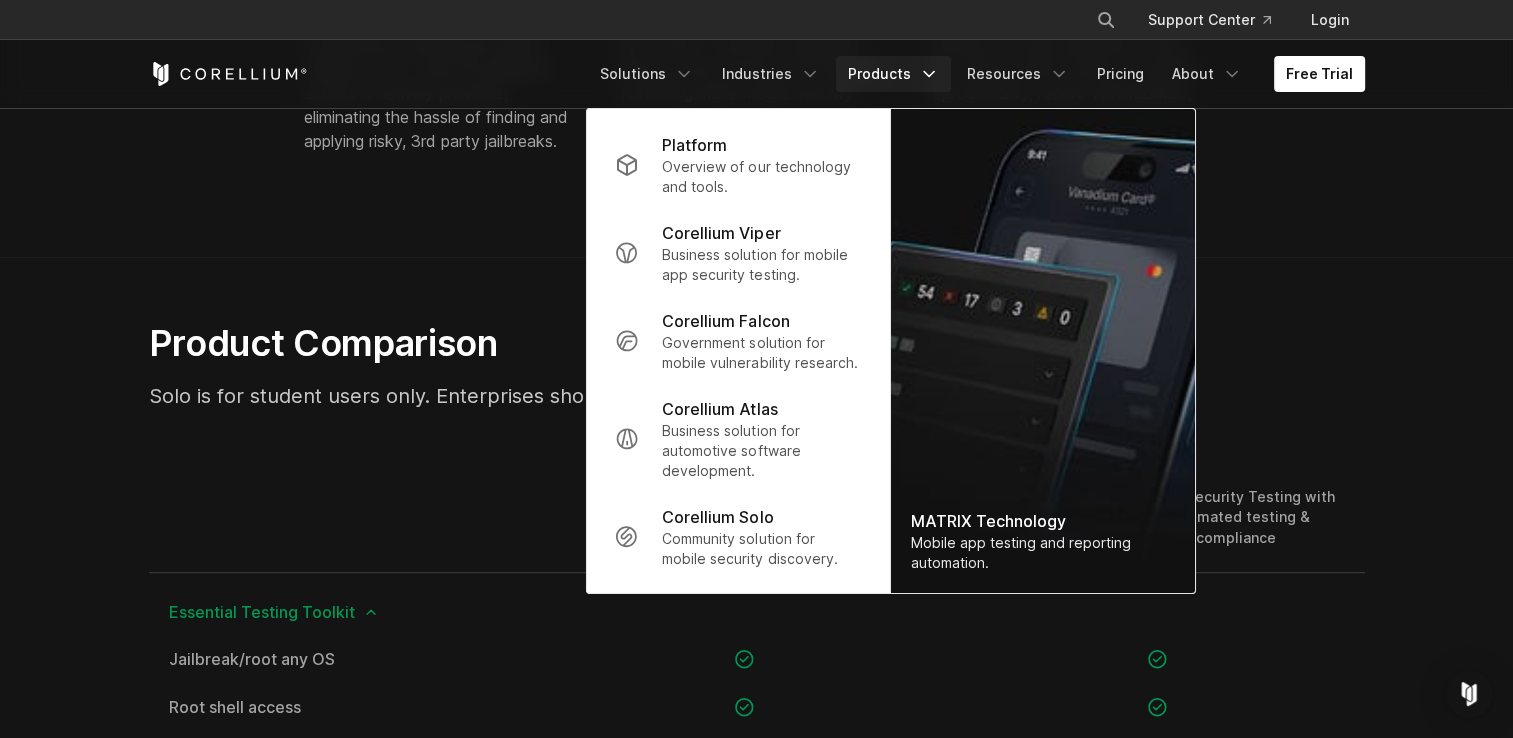 click on "Solo is for student users only. Enterprises should visit  Corellium" at bounding box center [447, 396] 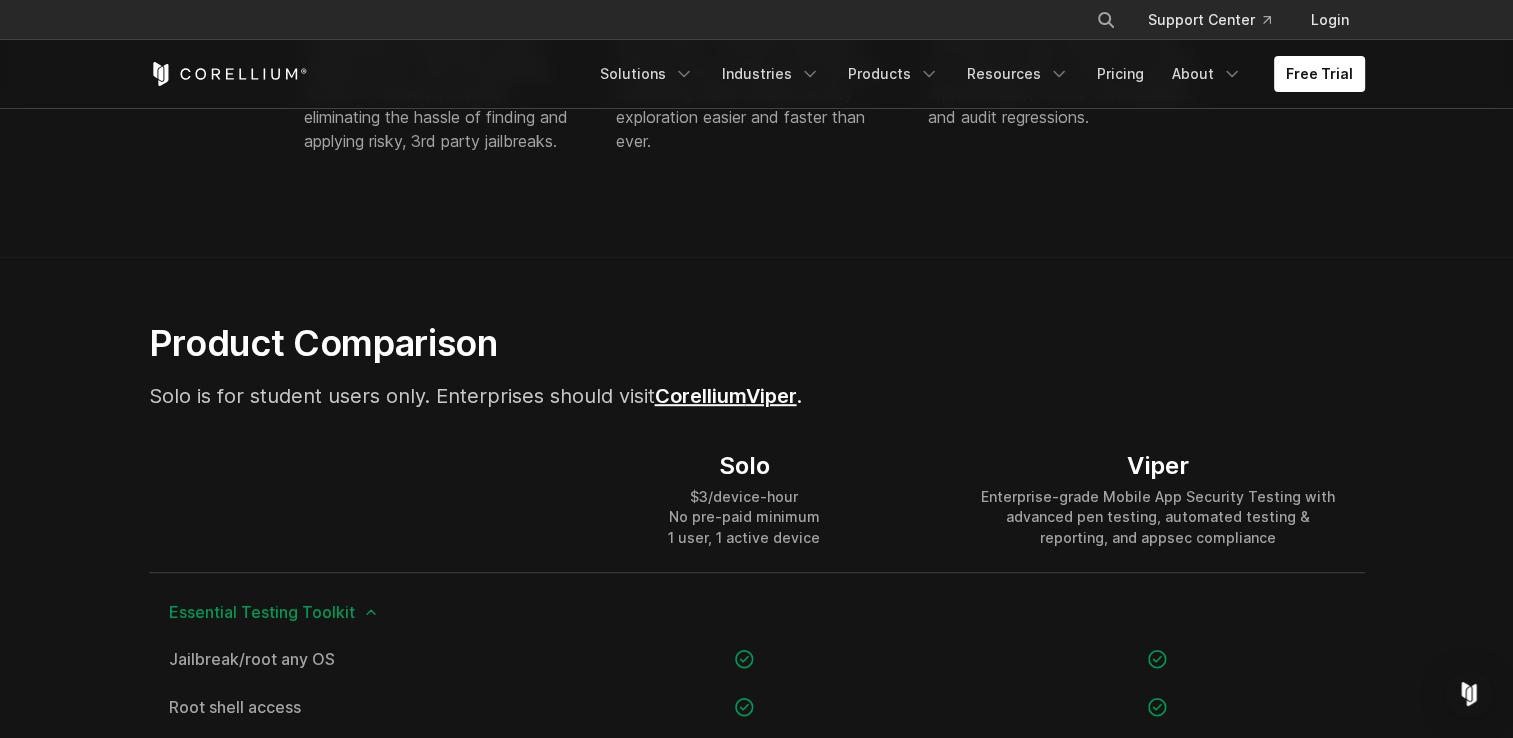 click on "Corellium" at bounding box center (700, 396) 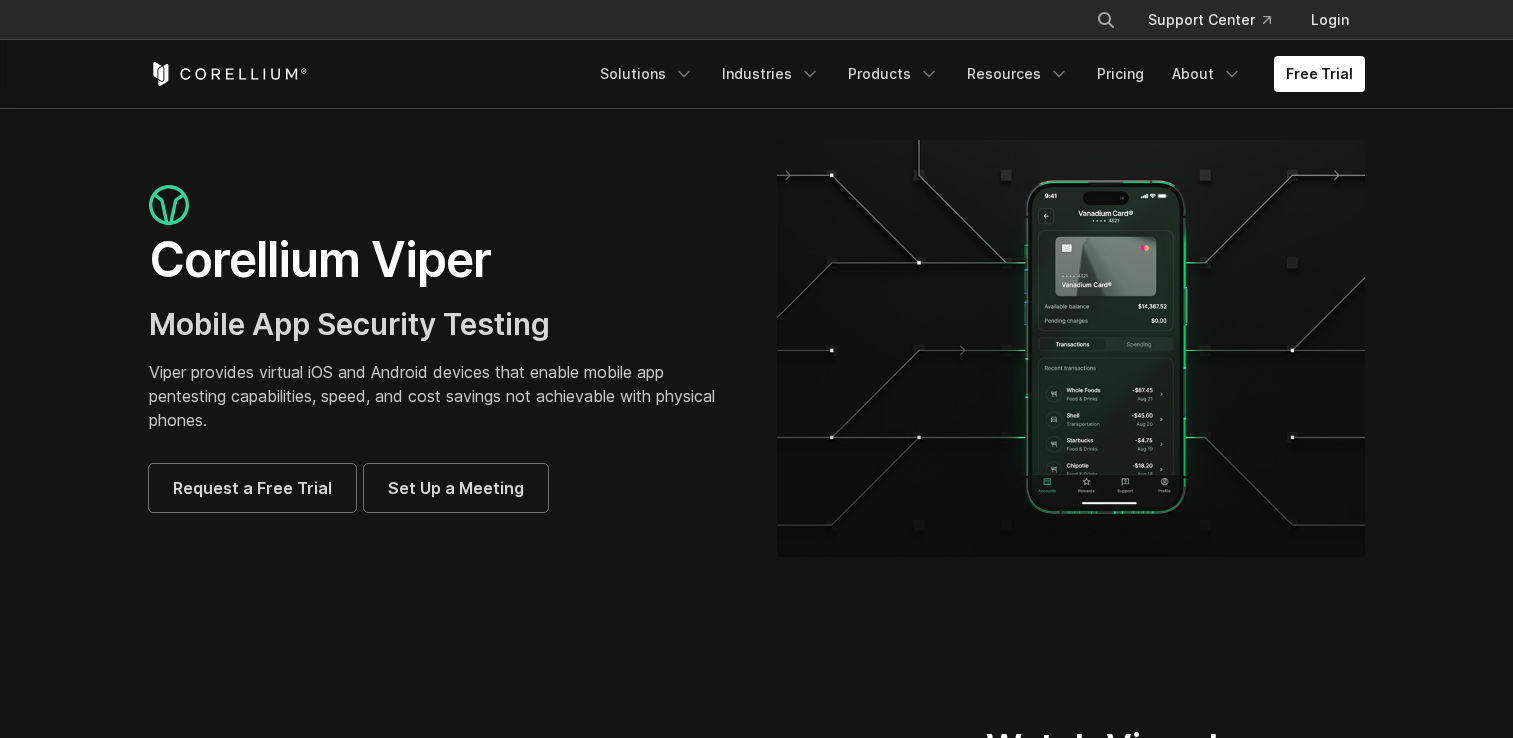 scroll, scrollTop: 0, scrollLeft: 0, axis: both 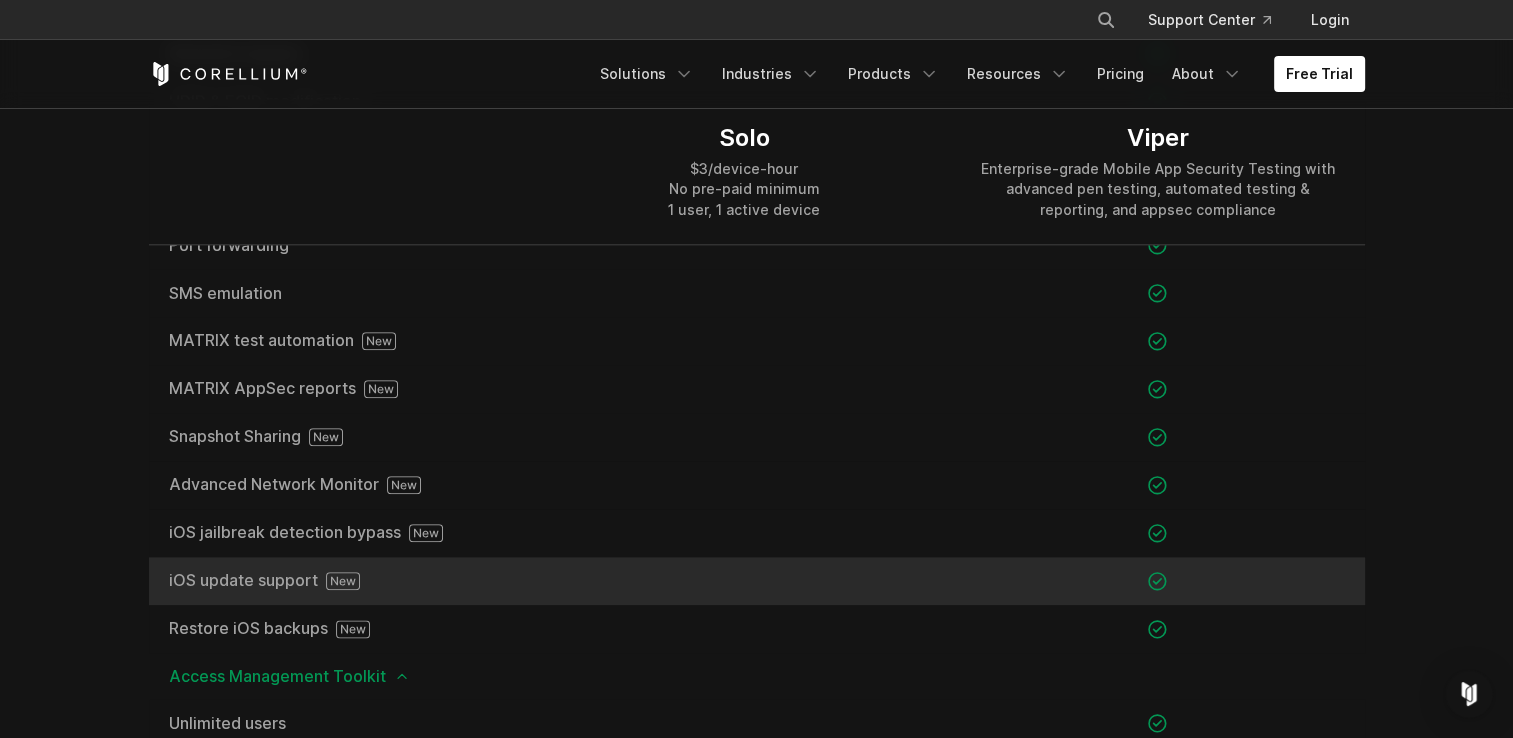 click on "iOS update support" at bounding box center [343, 581] 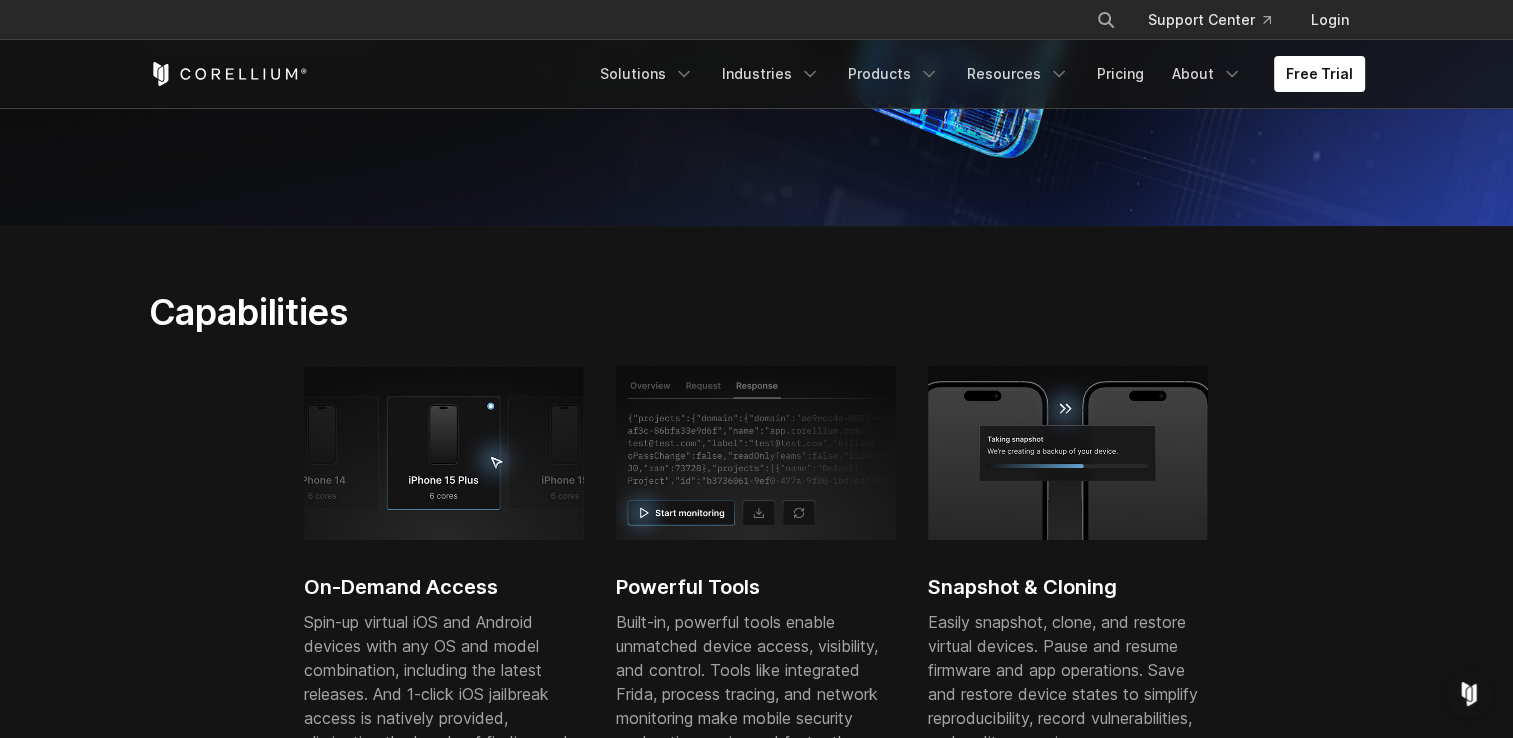 scroll, scrollTop: 0, scrollLeft: 0, axis: both 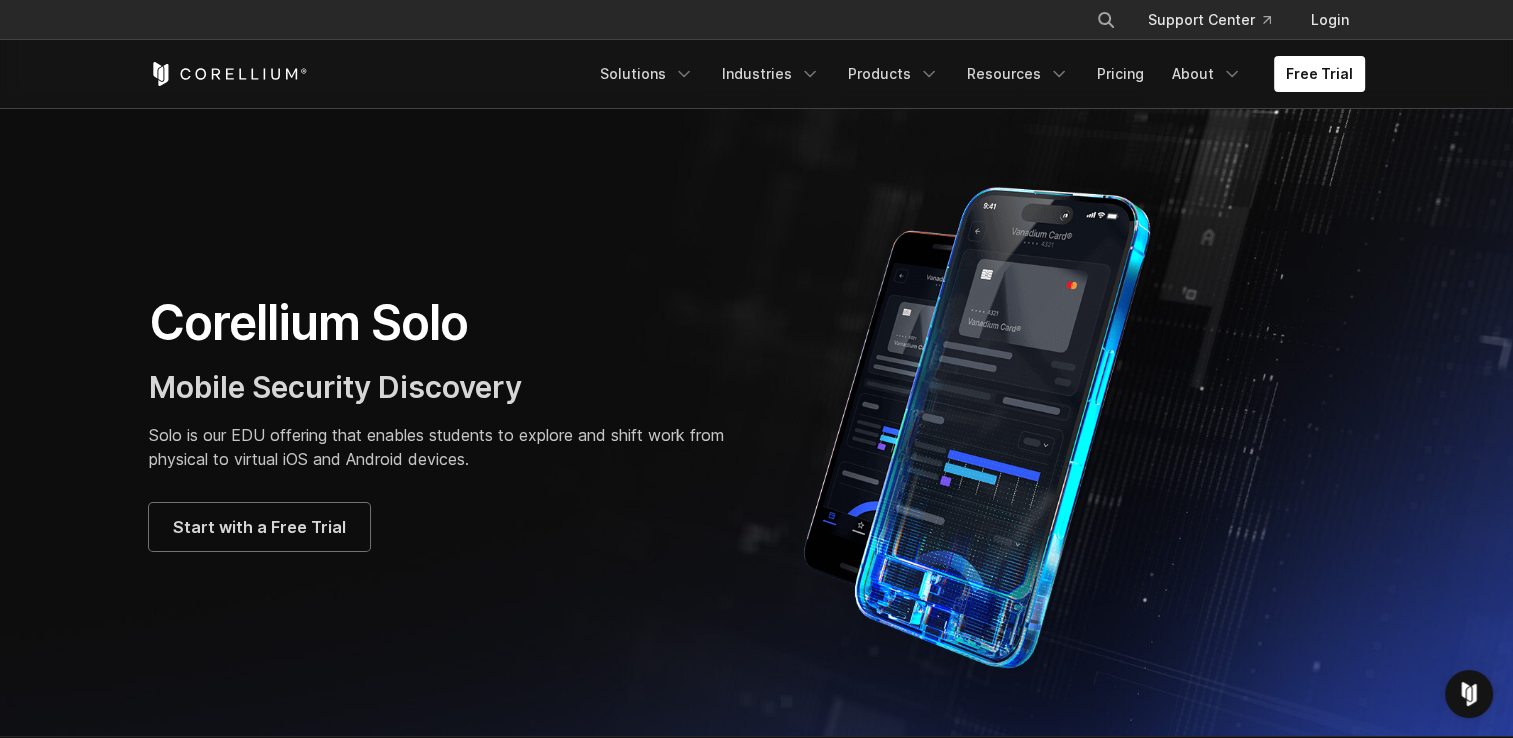 click at bounding box center [1071, 422] 